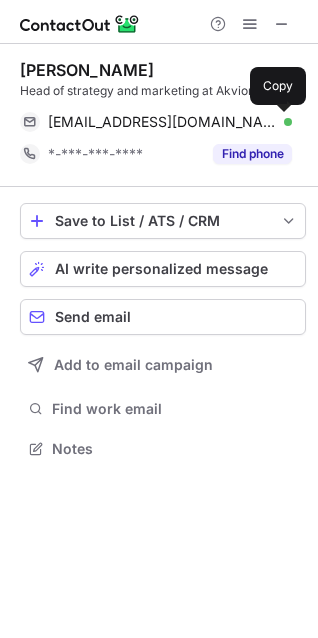 scroll, scrollTop: 0, scrollLeft: 0, axis: both 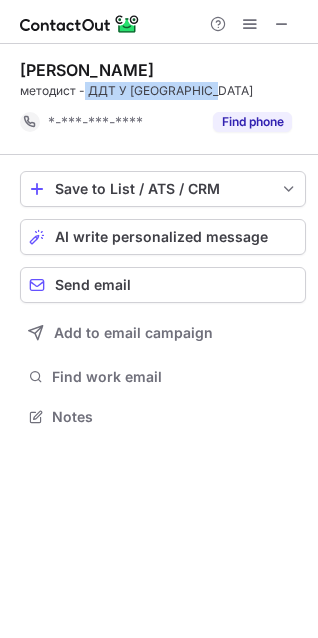 drag, startPoint x: 98, startPoint y: 88, endPoint x: 217, endPoint y: 89, distance: 119.0042 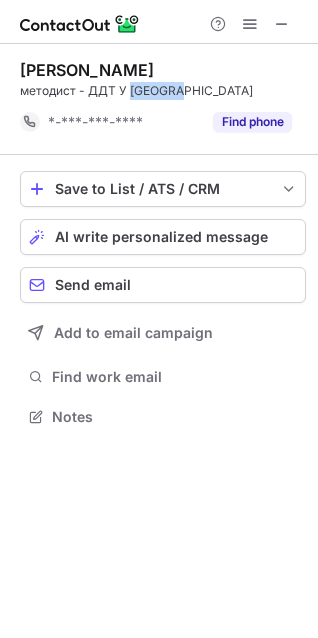 click on "методист - ДДТ У Белого озера" at bounding box center (163, 91) 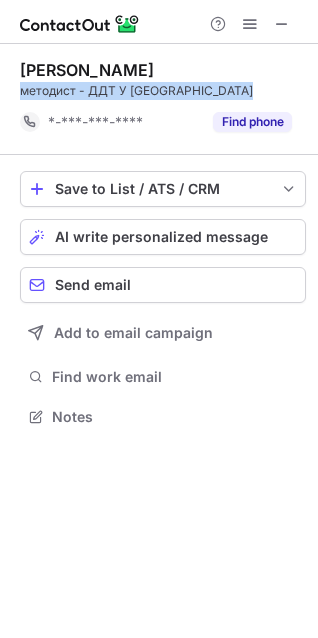 click on "методист - ДДТ У Белого озера" at bounding box center [163, 91] 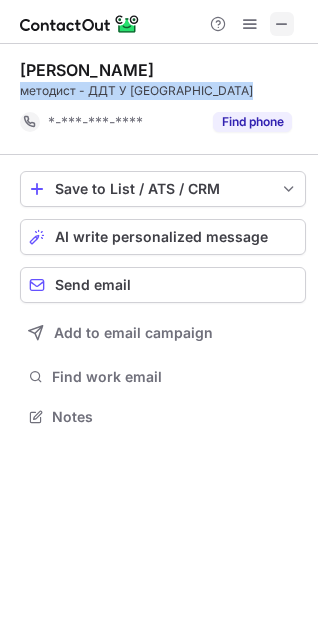 click at bounding box center [282, 24] 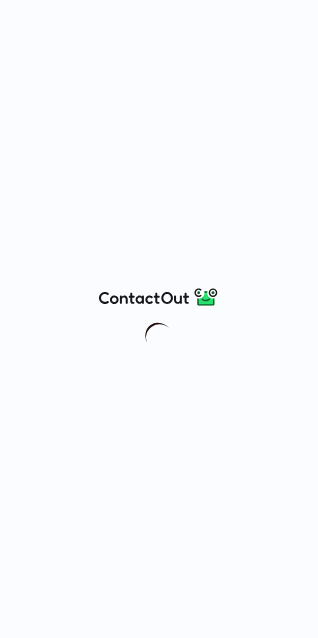 scroll, scrollTop: 0, scrollLeft: 0, axis: both 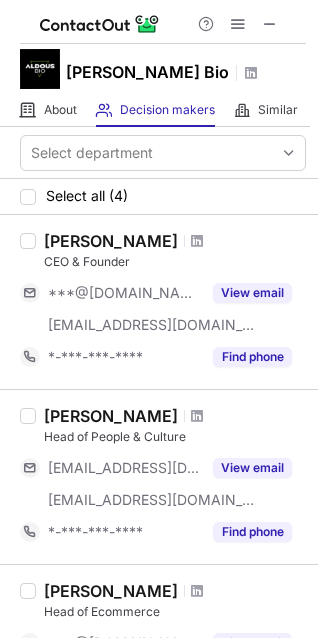 click at bounding box center (197, 241) 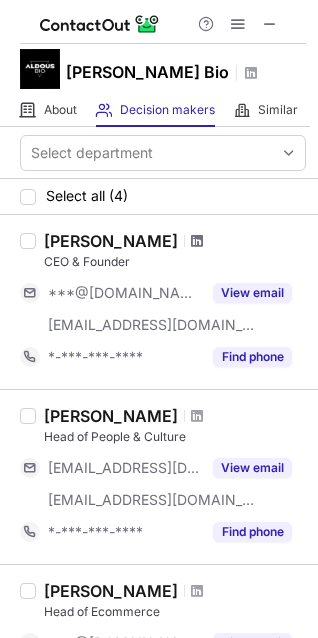click at bounding box center (197, 241) 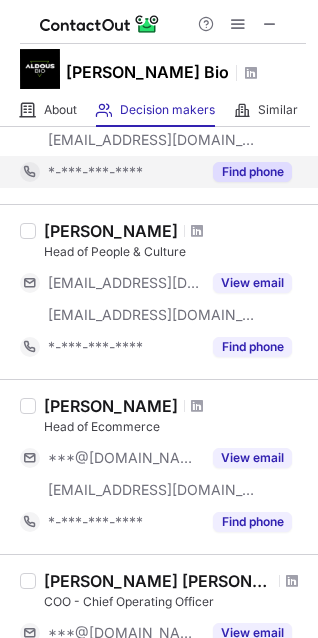 scroll, scrollTop: 200, scrollLeft: 0, axis: vertical 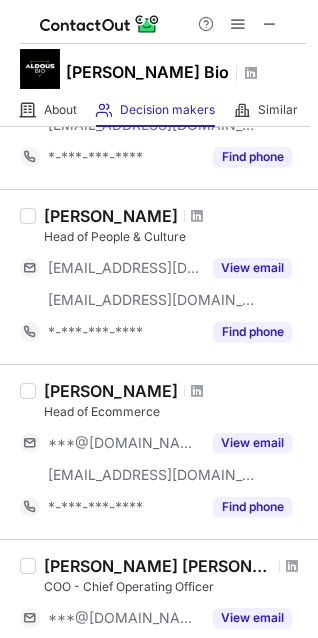 click on "Head of People & Culture" at bounding box center [175, 237] 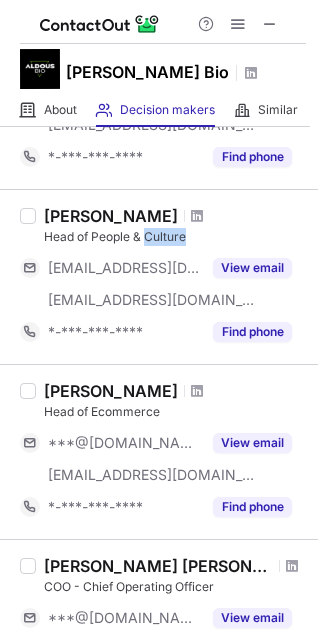 click on "Head of People & Culture" at bounding box center [175, 237] 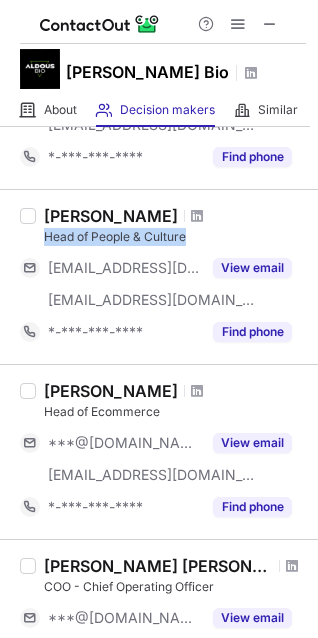click on "Head of People & Culture" at bounding box center (175, 237) 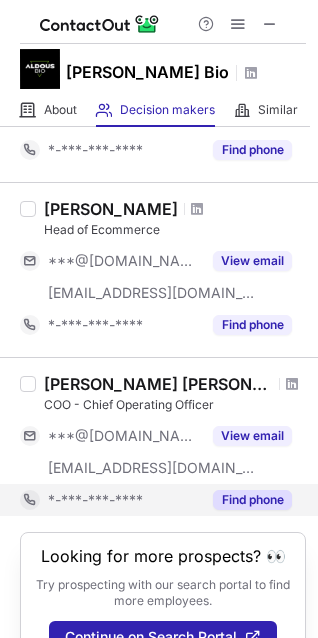 scroll, scrollTop: 400, scrollLeft: 0, axis: vertical 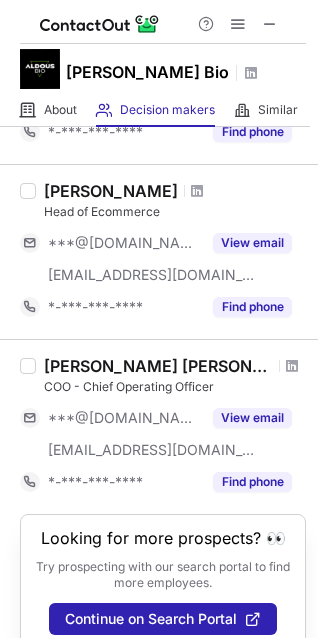 click on "Head of Ecommerce" at bounding box center (175, 212) 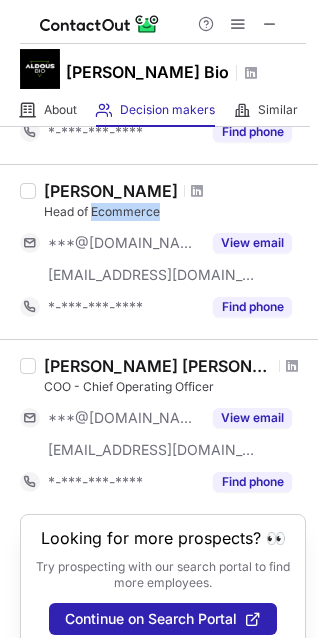 click on "Head of Ecommerce" at bounding box center [175, 212] 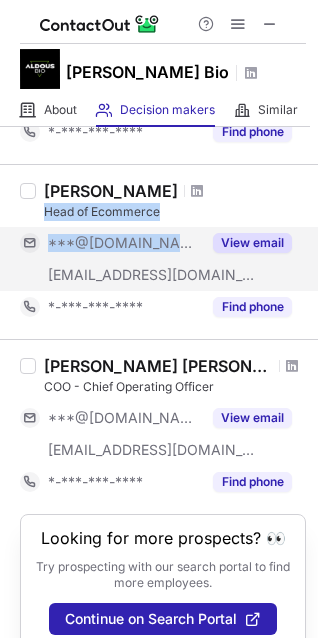 drag, startPoint x: 114, startPoint y: 213, endPoint x: 119, endPoint y: 230, distance: 17.720045 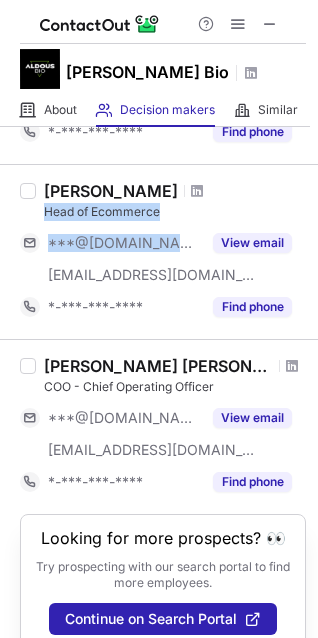 click on "Head of Ecommerce" at bounding box center [175, 212] 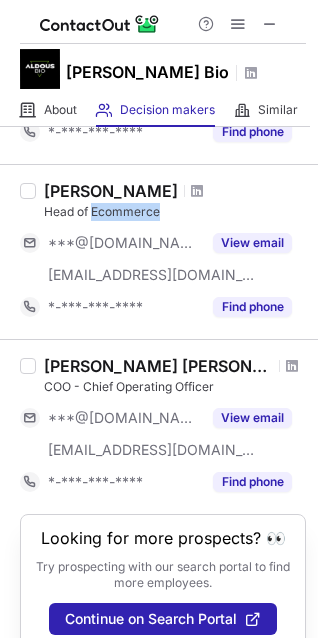 click on "Head of Ecommerce" at bounding box center [175, 212] 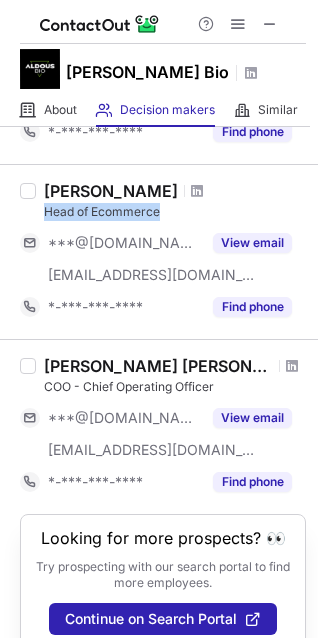 click on "Head of Ecommerce" at bounding box center (175, 212) 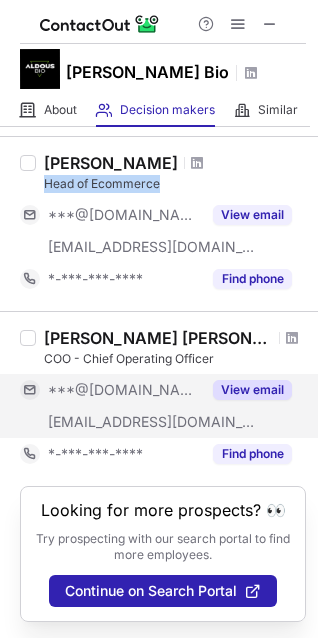 scroll, scrollTop: 447, scrollLeft: 0, axis: vertical 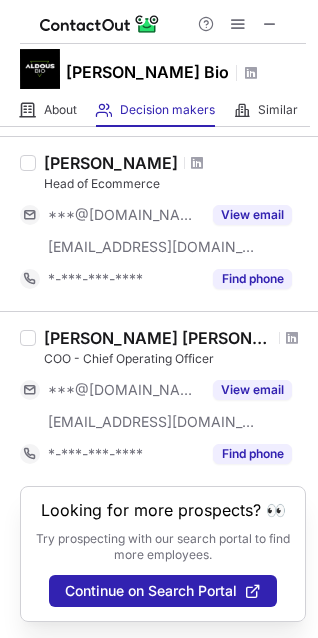 click on "COO - Chief Operating Officer" at bounding box center [175, 359] 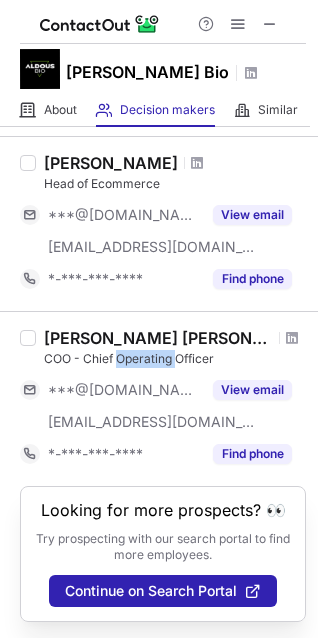 click on "COO - Chief Operating Officer" at bounding box center (175, 359) 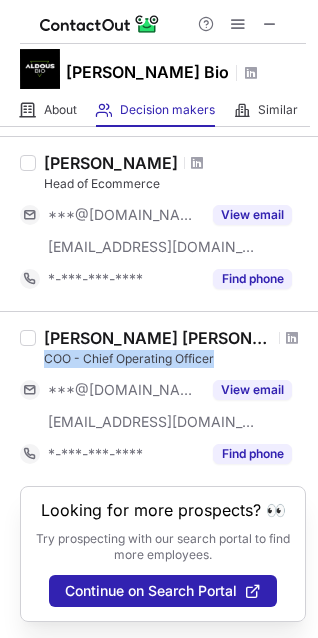 click on "COO - Chief Operating Officer" at bounding box center [175, 359] 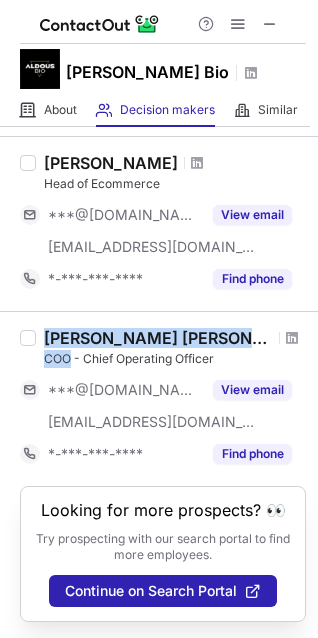 drag, startPoint x: 69, startPoint y: 340, endPoint x: 35, endPoint y: 336, distance: 34.234486 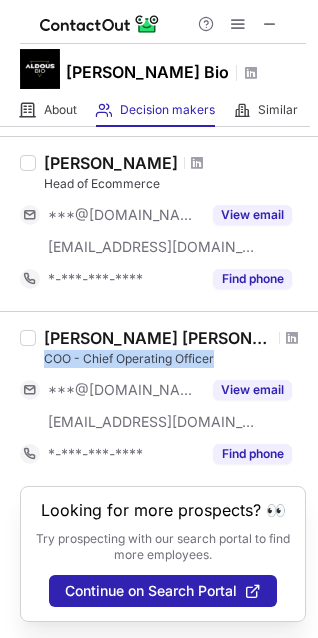 drag, startPoint x: 45, startPoint y: 344, endPoint x: 251, endPoint y: 339, distance: 206.06067 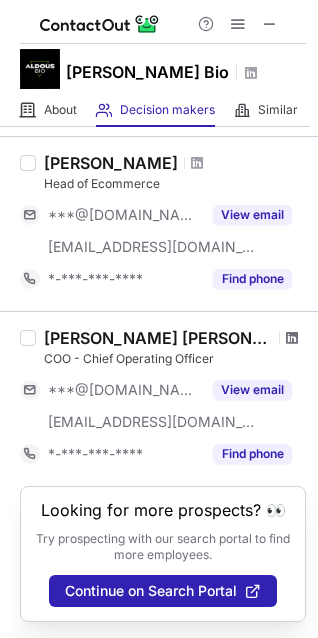 click at bounding box center [292, 338] 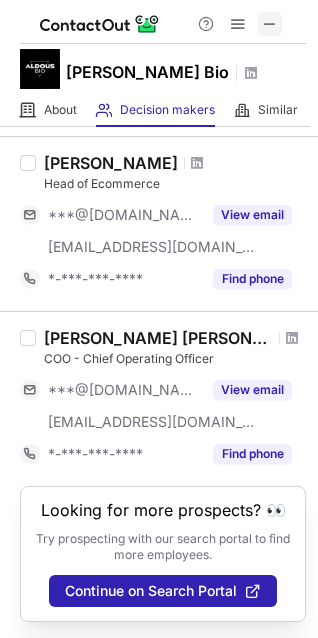 click at bounding box center (270, 24) 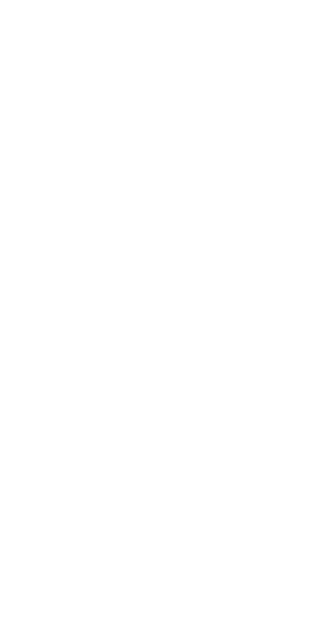 scroll, scrollTop: 0, scrollLeft: 0, axis: both 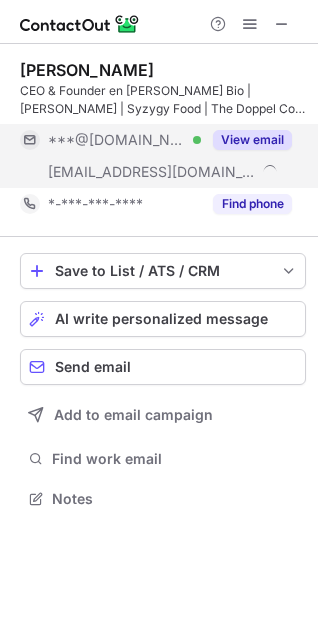 click on "View email" at bounding box center [252, 140] 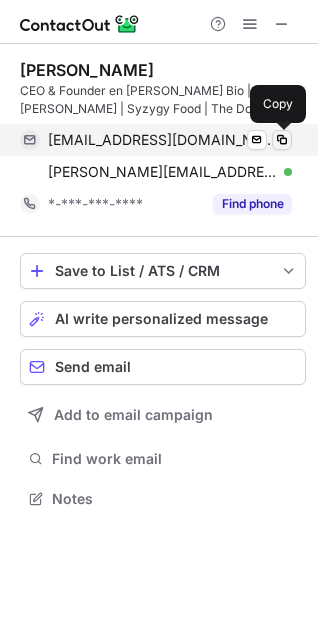 click at bounding box center (282, 140) 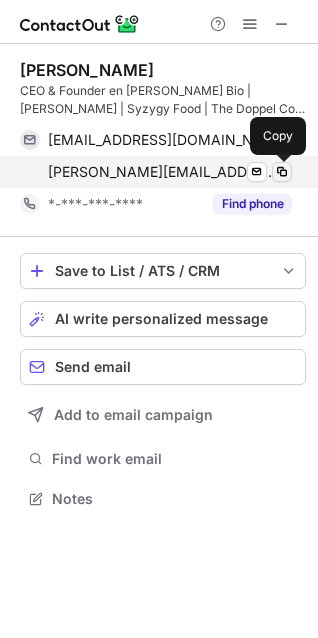 click at bounding box center [282, 172] 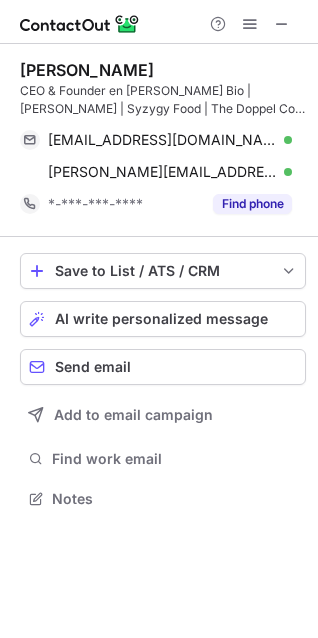 click on "Antonio Pelló Huélamo" at bounding box center [87, 70] 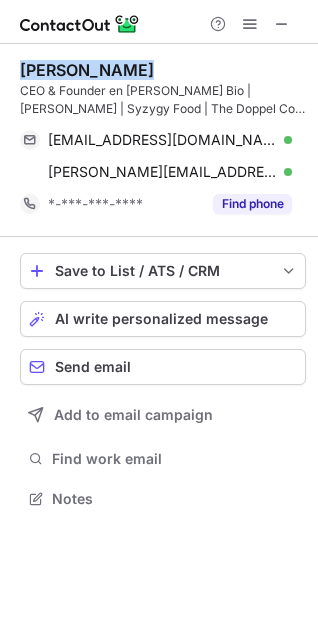 click on "Antonio Pelló Huélamo" at bounding box center (87, 70) 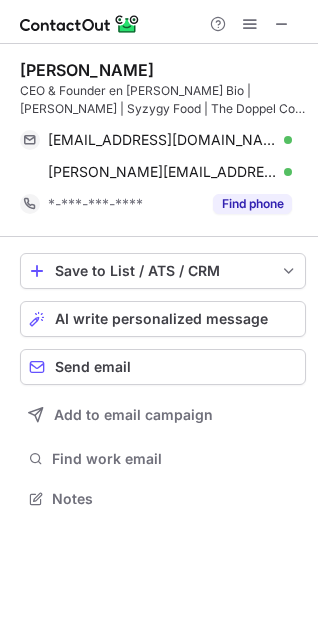 click on "CEO & Founder en Aldous Bio | Aldous Labs | Syzygy Food | The Doppel Co. | Migummi | Bio Unicorn Brands" at bounding box center (163, 100) 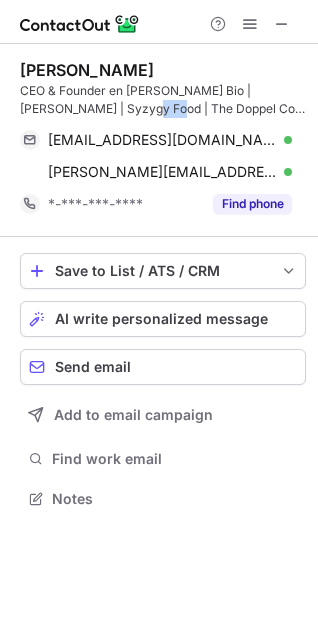 click on "CEO & Founder en Aldous Bio | Aldous Labs | Syzygy Food | The Doppel Co. | Migummi | Bio Unicorn Brands" at bounding box center (163, 100) 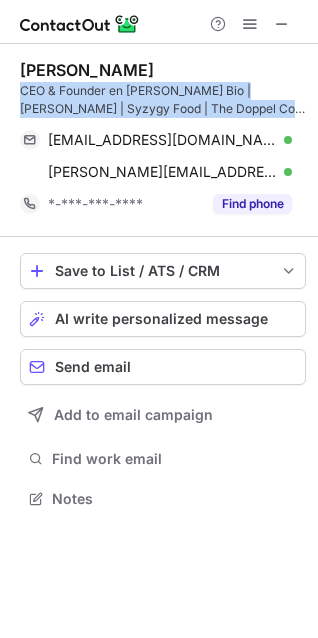 click on "CEO & Founder en Aldous Bio | Aldous Labs | Syzygy Food | The Doppel Co. | Migummi | Bio Unicorn Brands" at bounding box center (163, 100) 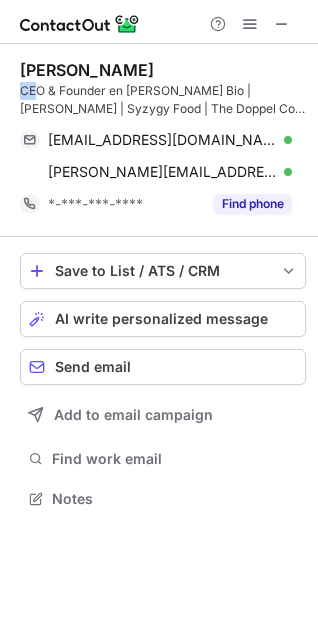 drag, startPoint x: 39, startPoint y: 89, endPoint x: 8, endPoint y: 90, distance: 31.016125 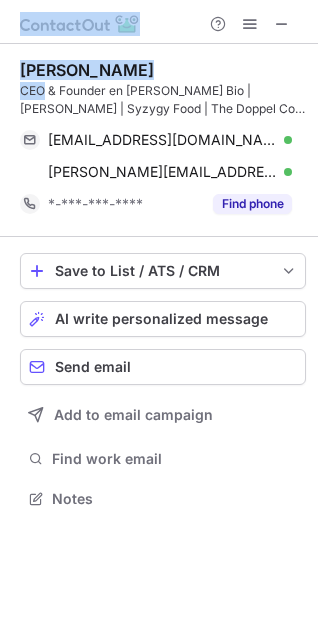 drag, startPoint x: 45, startPoint y: 88, endPoint x: -6, endPoint y: 88, distance: 51 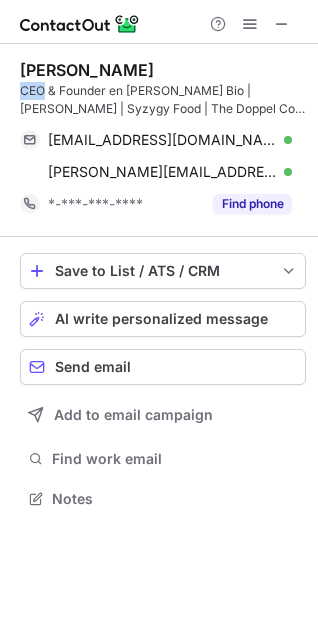 drag, startPoint x: 43, startPoint y: 92, endPoint x: 21, endPoint y: 88, distance: 22.36068 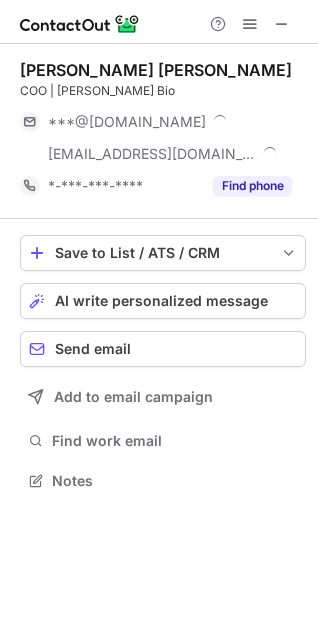 scroll, scrollTop: 0, scrollLeft: 0, axis: both 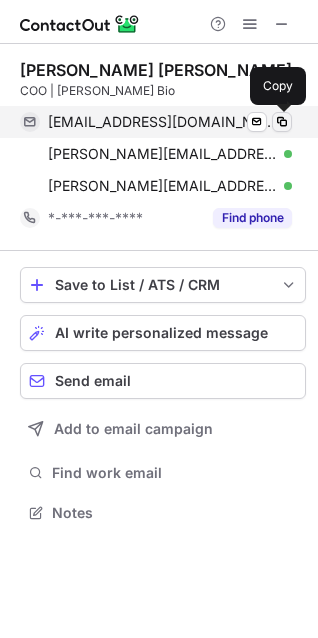 click at bounding box center (282, 122) 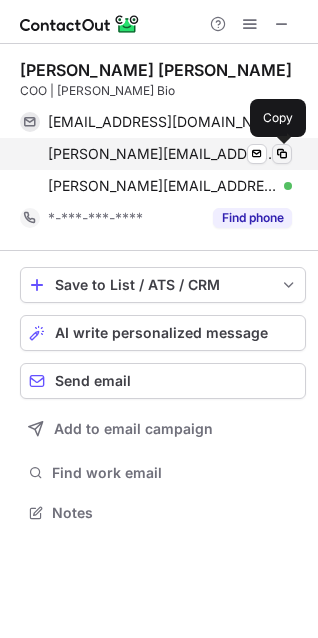 click at bounding box center [282, 154] 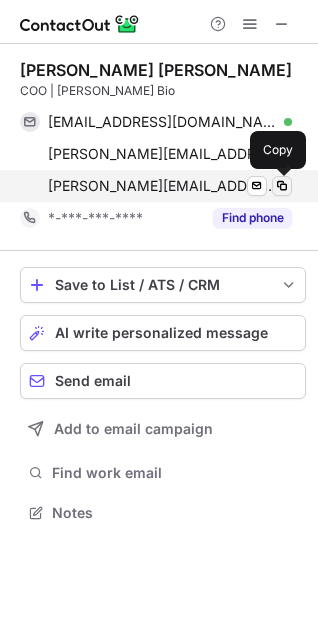 click at bounding box center [282, 186] 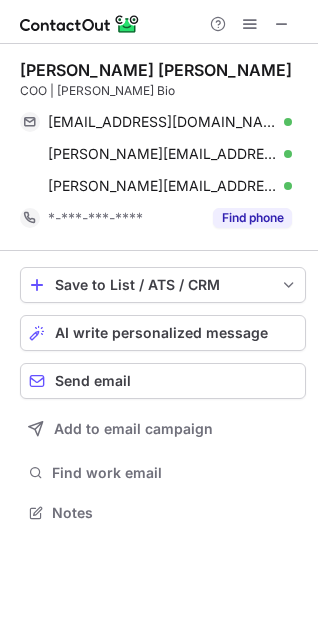 click on "Elena Martínez Rodrigo" at bounding box center (156, 70) 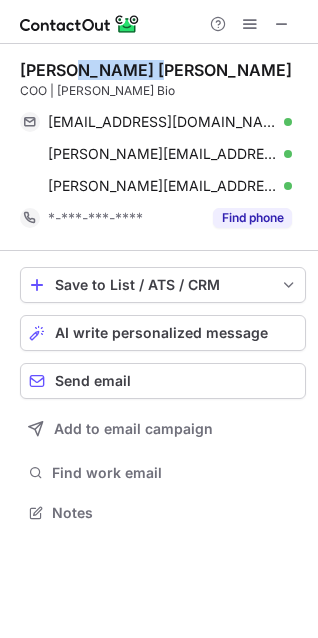 click on "Elena Martínez Rodrigo" at bounding box center [156, 70] 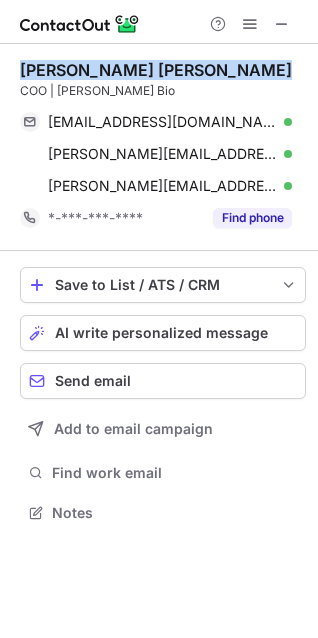 click on "Elena Martínez Rodrigo" at bounding box center (156, 70) 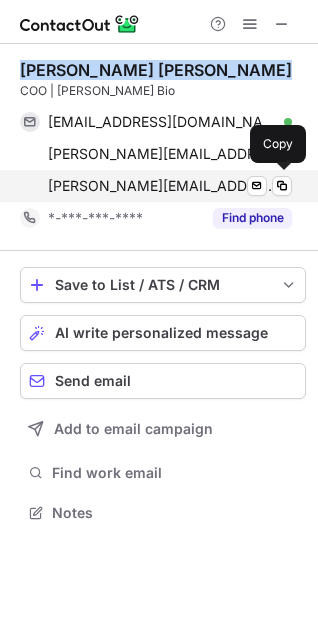copy on "Elena Martínez Rodrigo" 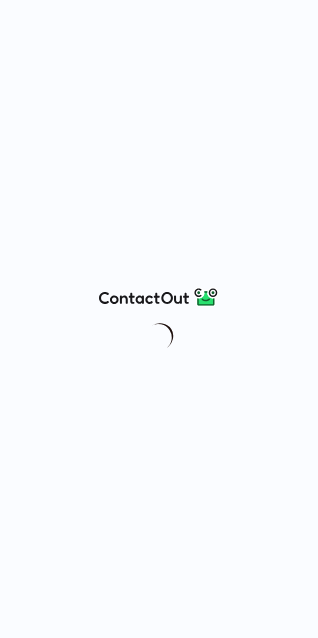 scroll, scrollTop: 0, scrollLeft: 0, axis: both 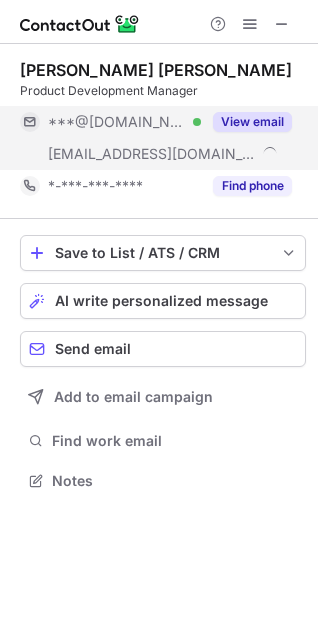 click on "View email" at bounding box center [252, 122] 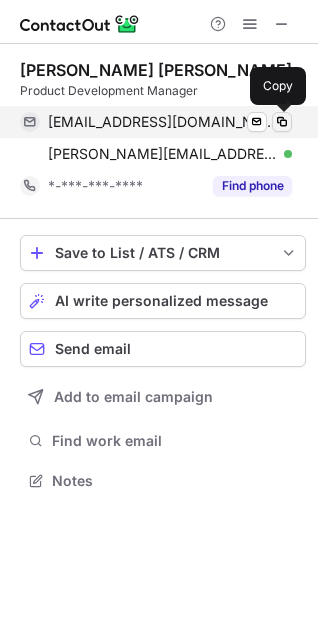 click at bounding box center (282, 122) 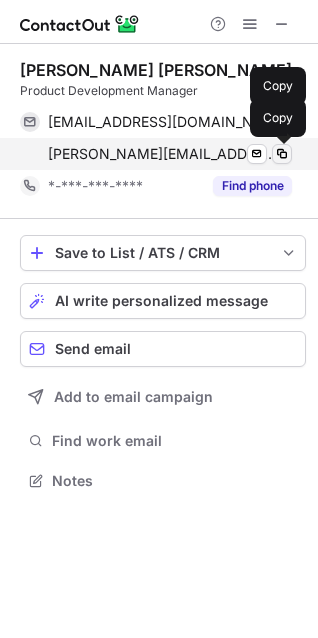 click at bounding box center [282, 154] 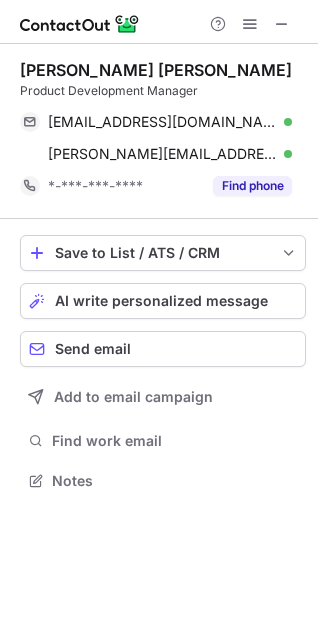 click on "[PERSON_NAME] [PERSON_NAME] Product Development Manager [EMAIL_ADDRESS][DOMAIN_NAME] Verified Send email Copy [PERSON_NAME][EMAIL_ADDRESS][PERSON_NAME][DOMAIN_NAME] Verified Send email Copy *-***-***-**** Find phone" at bounding box center [163, 131] 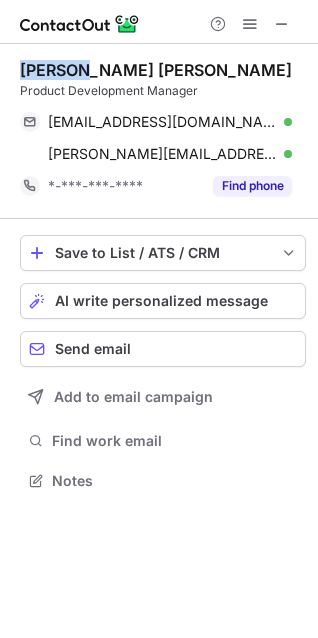 click on "[PERSON_NAME] [PERSON_NAME]" at bounding box center (156, 70) 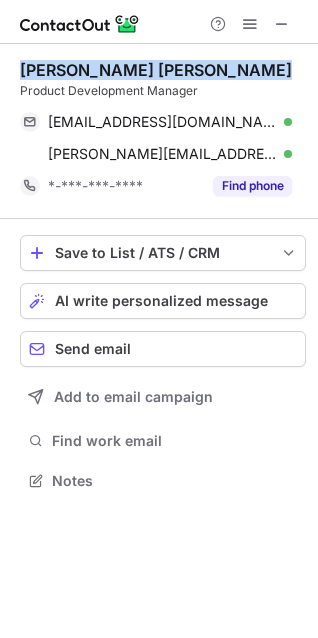 click on "Stefan Caballero Blasco" at bounding box center (156, 70) 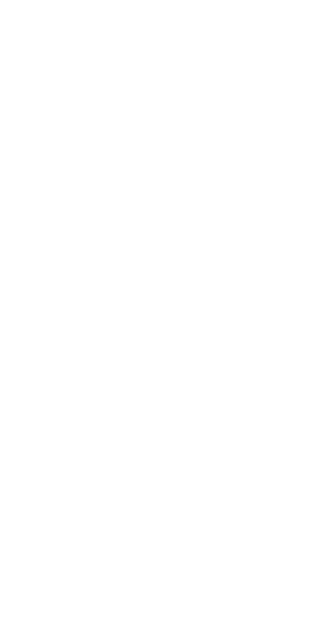scroll, scrollTop: 0, scrollLeft: 0, axis: both 